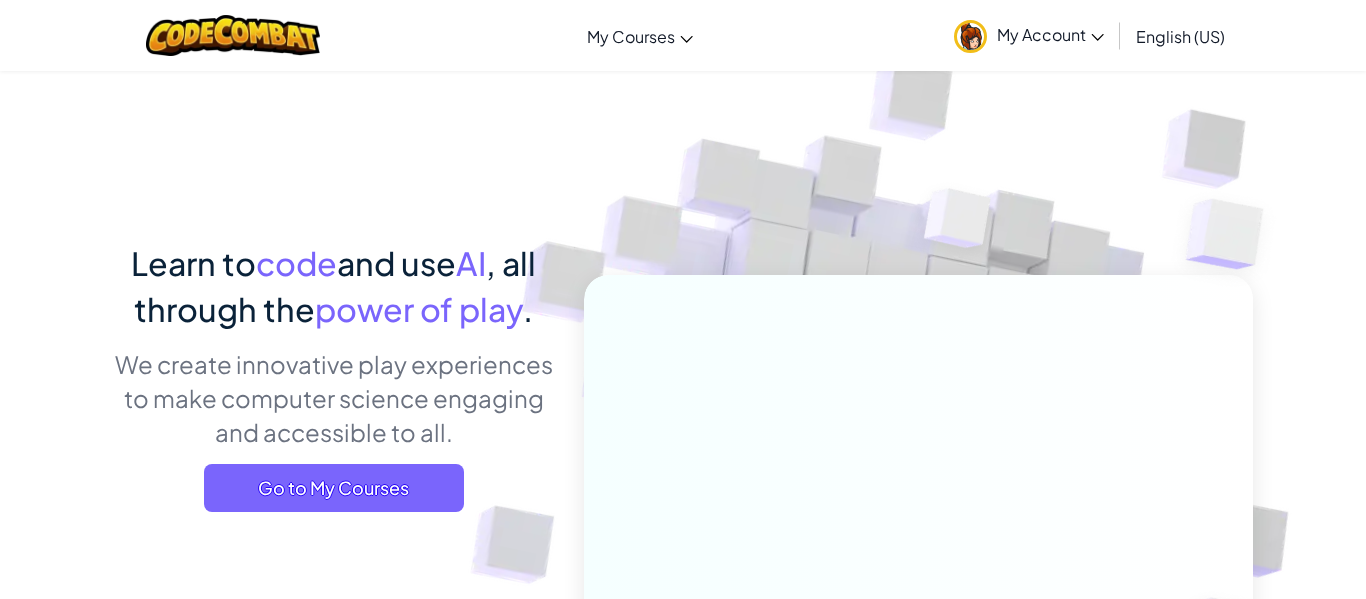 scroll, scrollTop: 0, scrollLeft: 0, axis: both 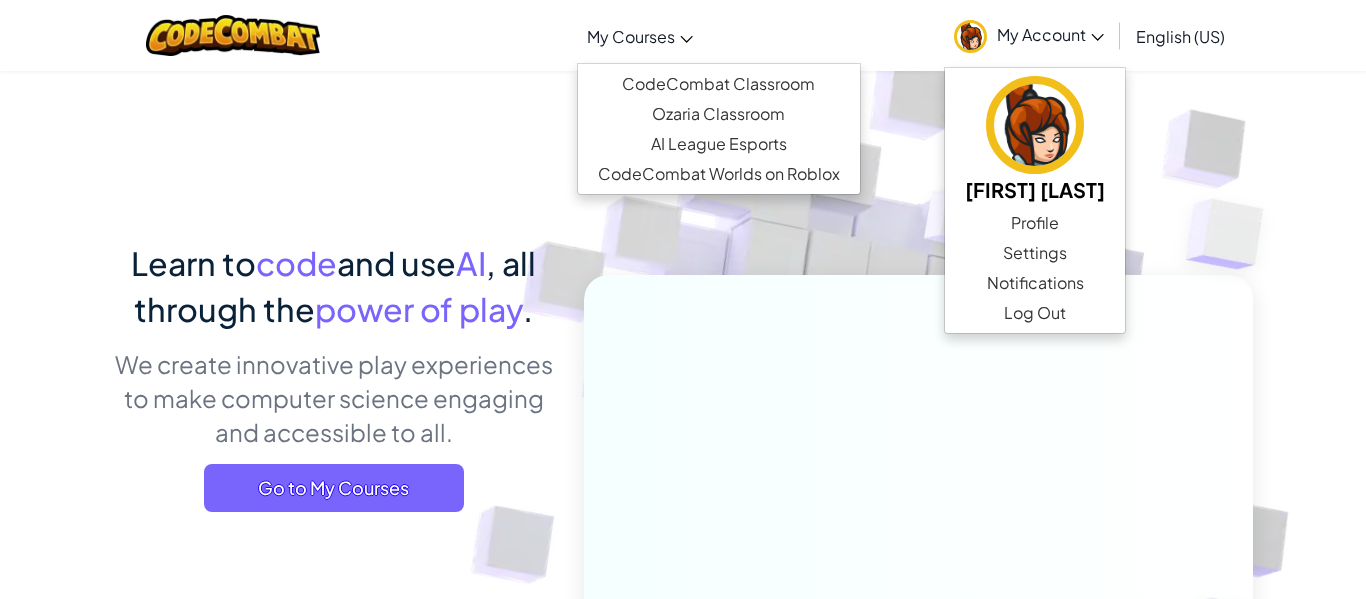 click on "My Courses" at bounding box center [631, 36] 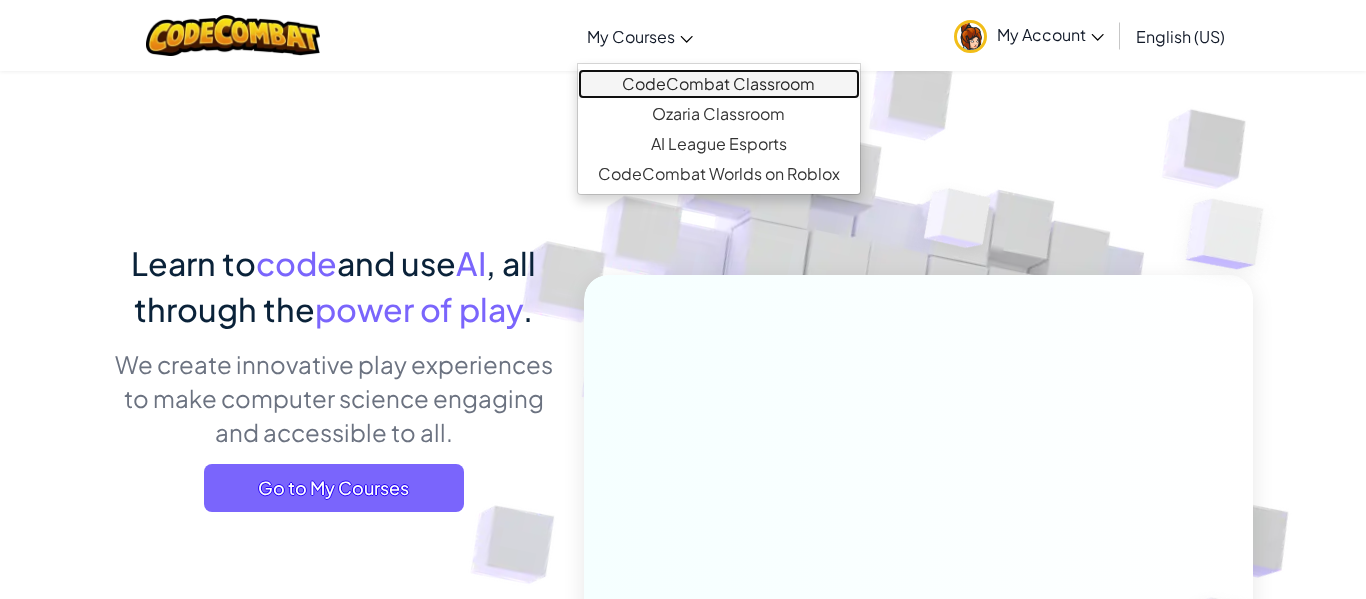 click on "CodeCombat Classroom" at bounding box center (719, 84) 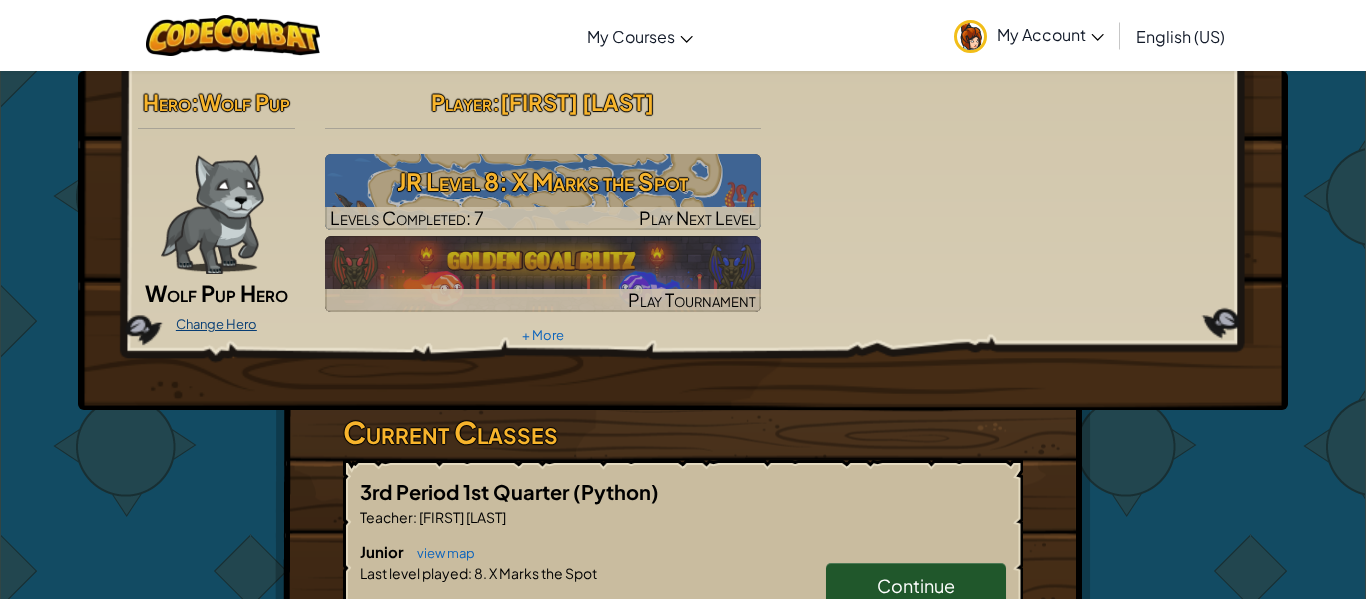 click on "Change Hero" at bounding box center (216, 324) 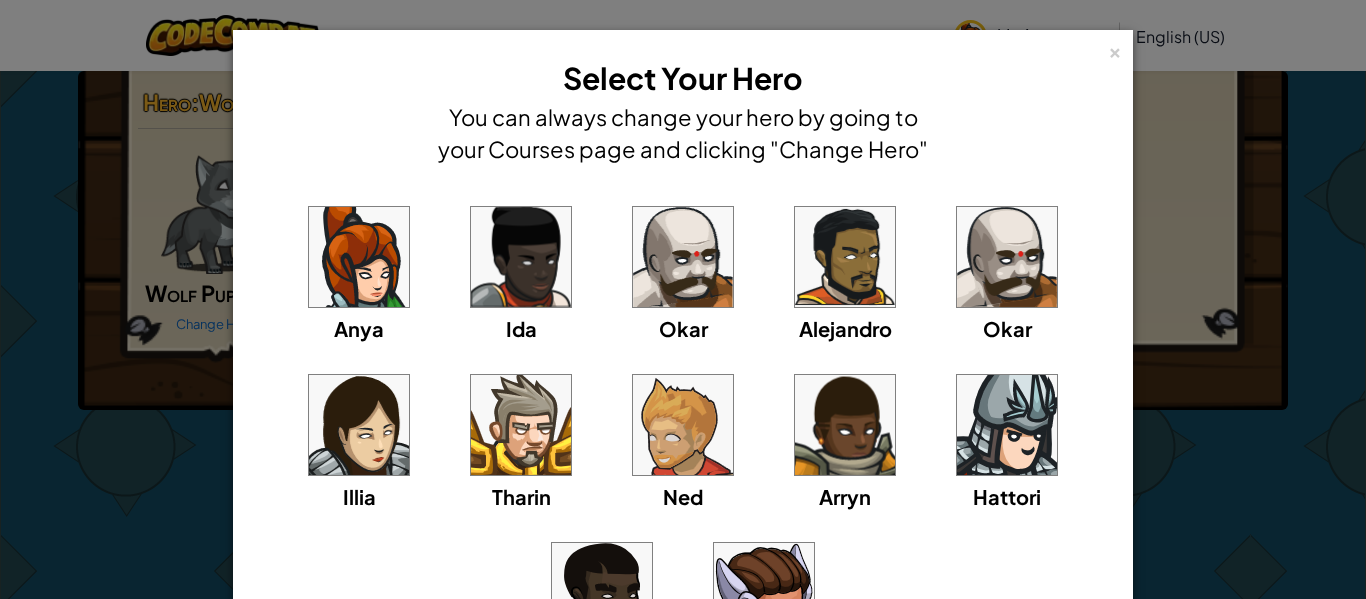click on "Anya" at bounding box center (359, 328) 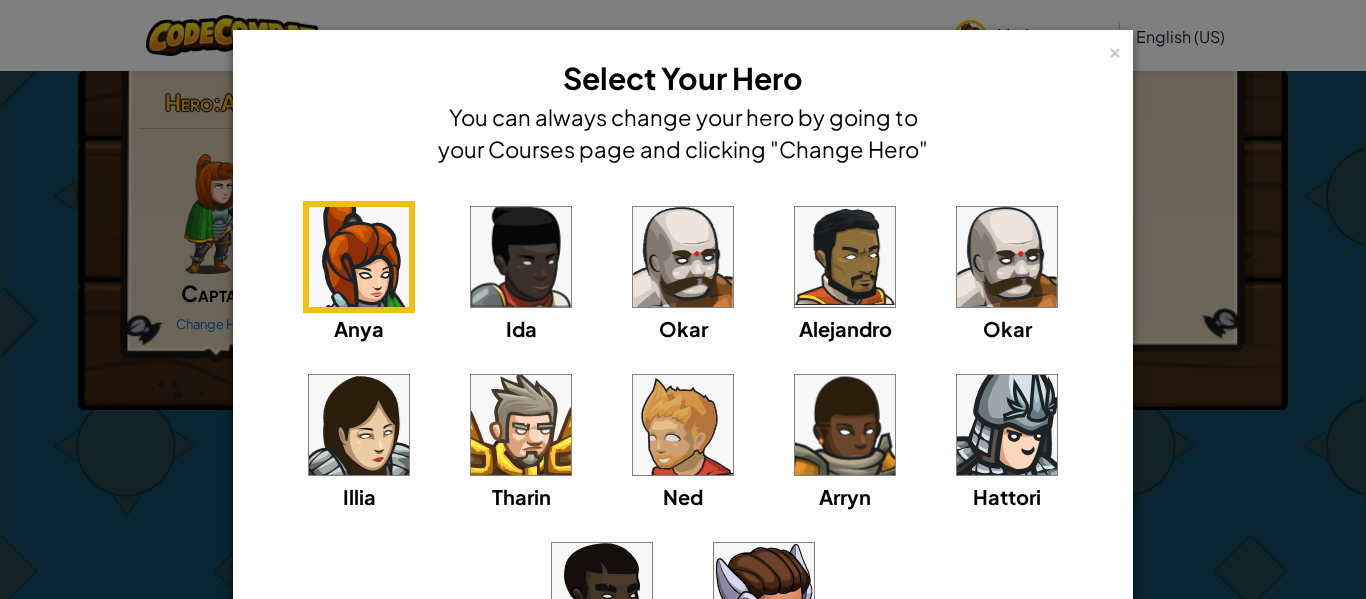 click on "× Select Your Hero You can always change your hero by going to your Courses page and clicking "Change Hero" Anya Ida Okar Alejandro Okar Illia Tharin Ned Arryn Hattori Gordon Astraea Loading... Select this Hero" at bounding box center (683, 299) 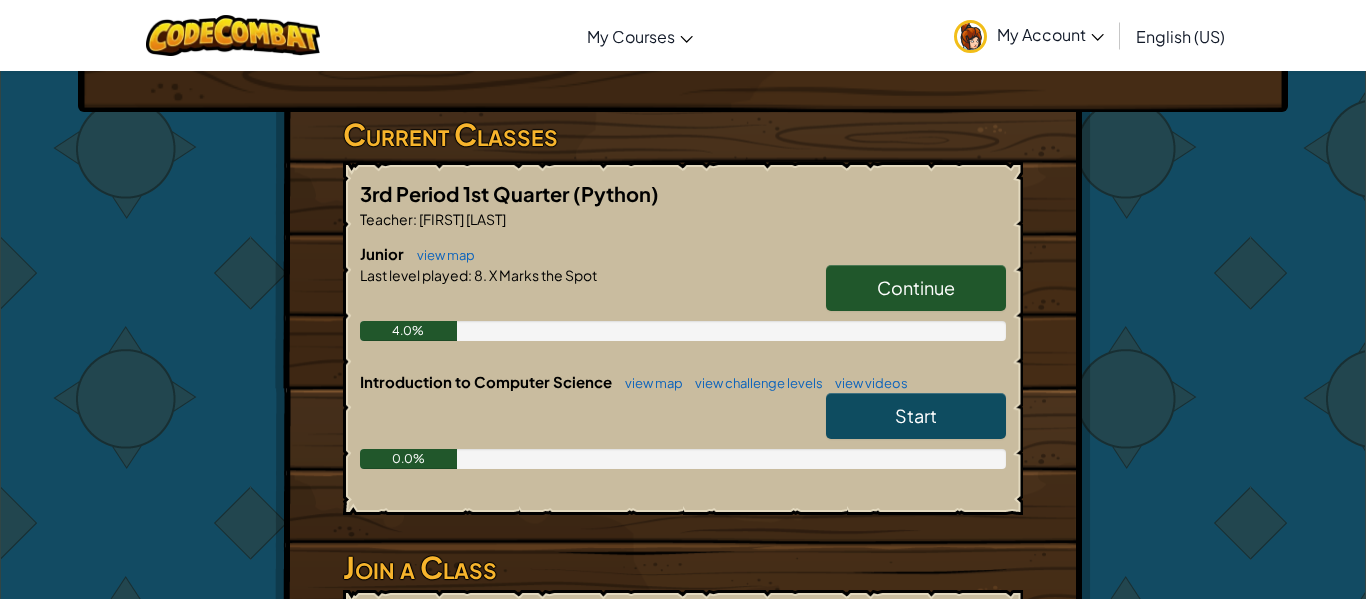 scroll, scrollTop: 306, scrollLeft: 0, axis: vertical 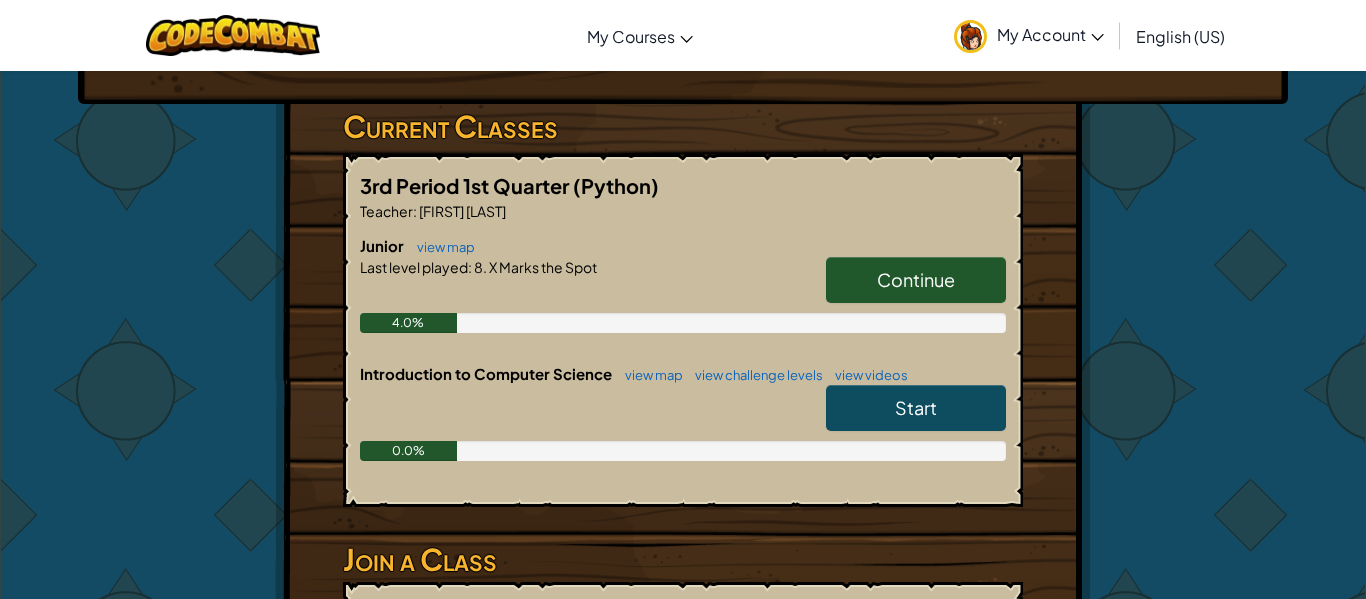 click on "Continue" at bounding box center (916, 279) 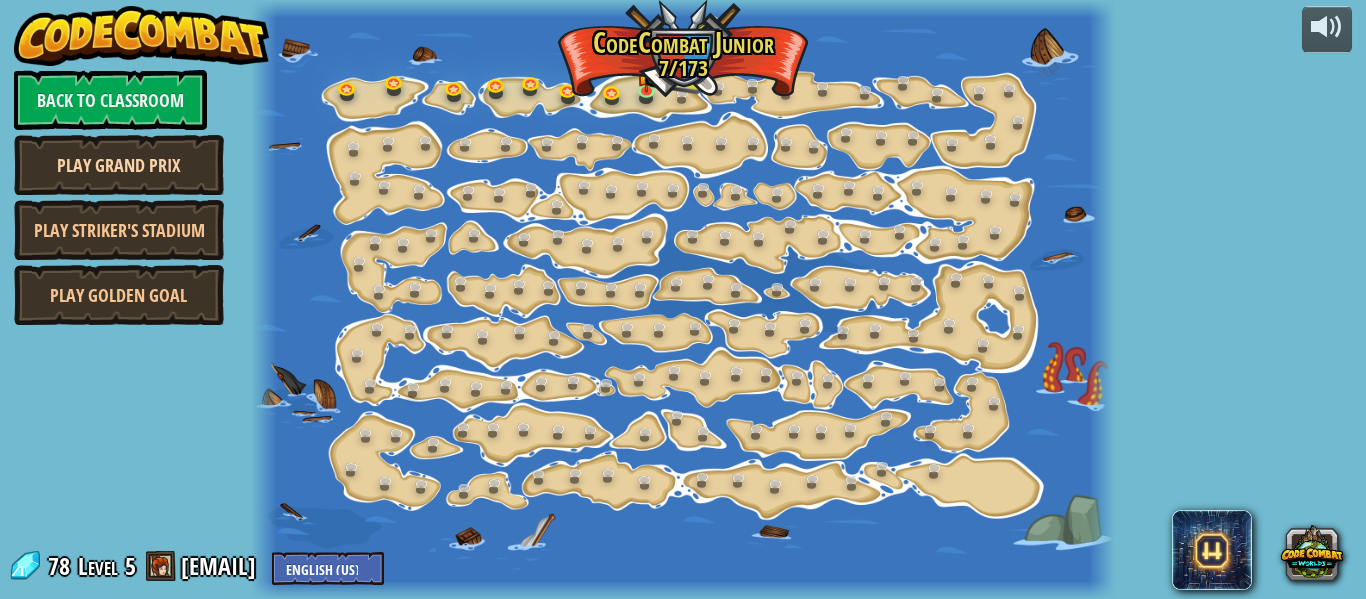 click on "Play Grand Prix" at bounding box center (119, 165) 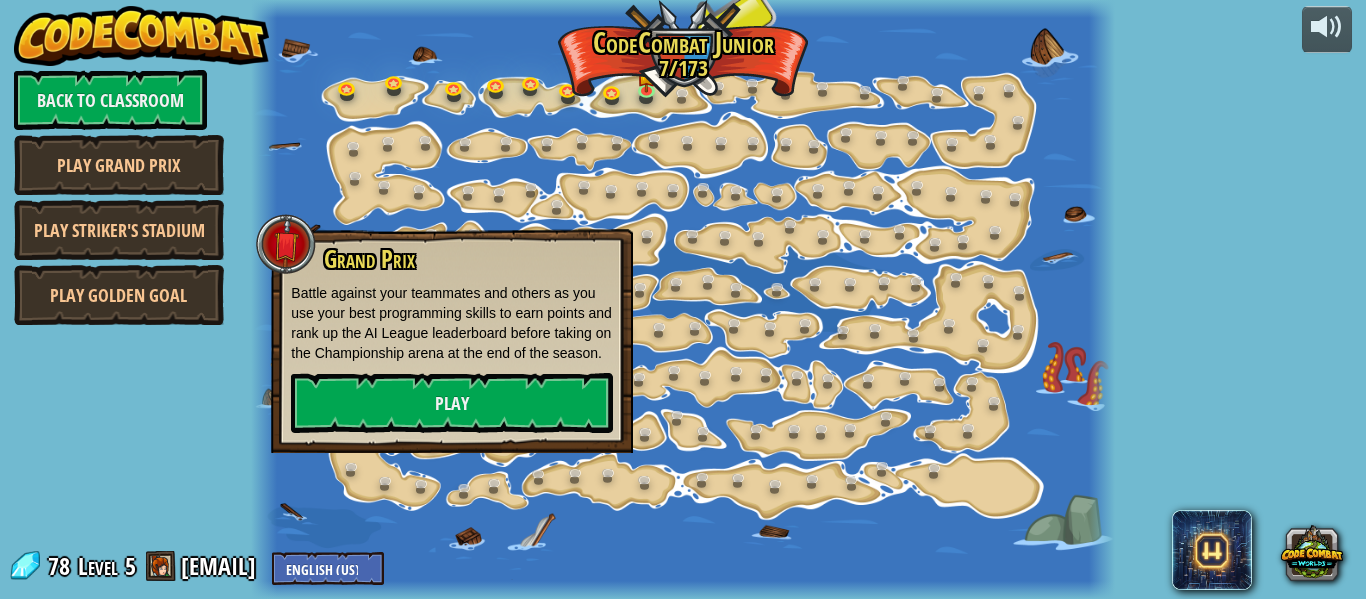 click at bounding box center [682, 299] 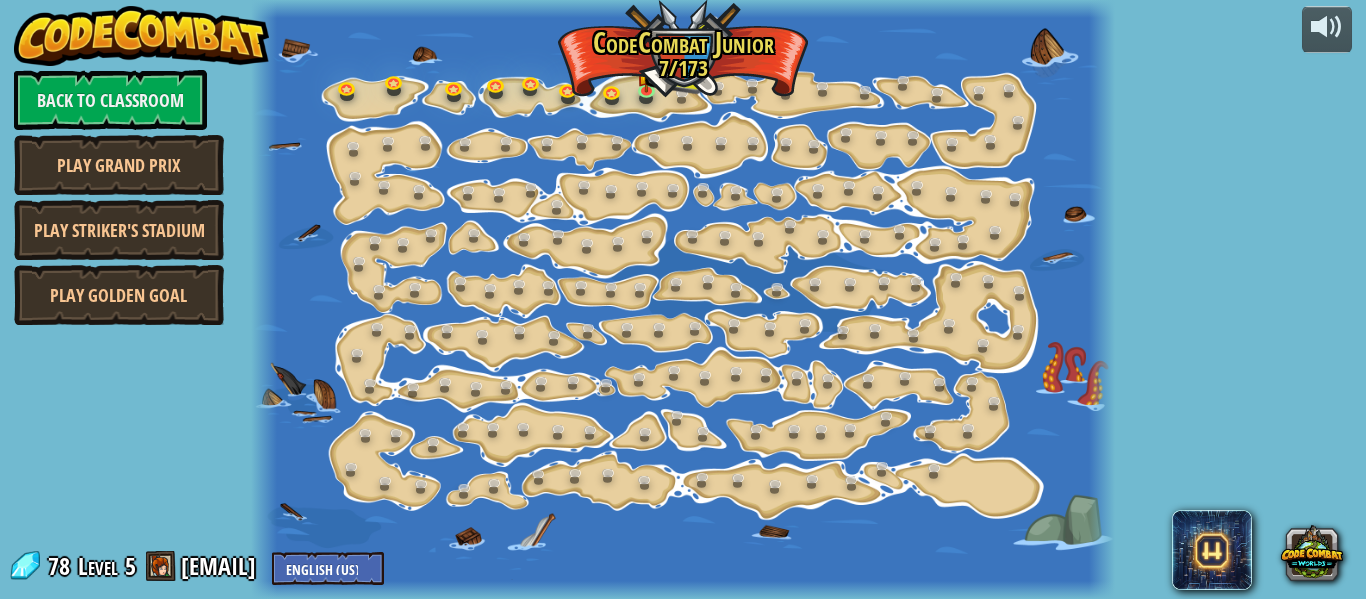 click at bounding box center [682, 299] 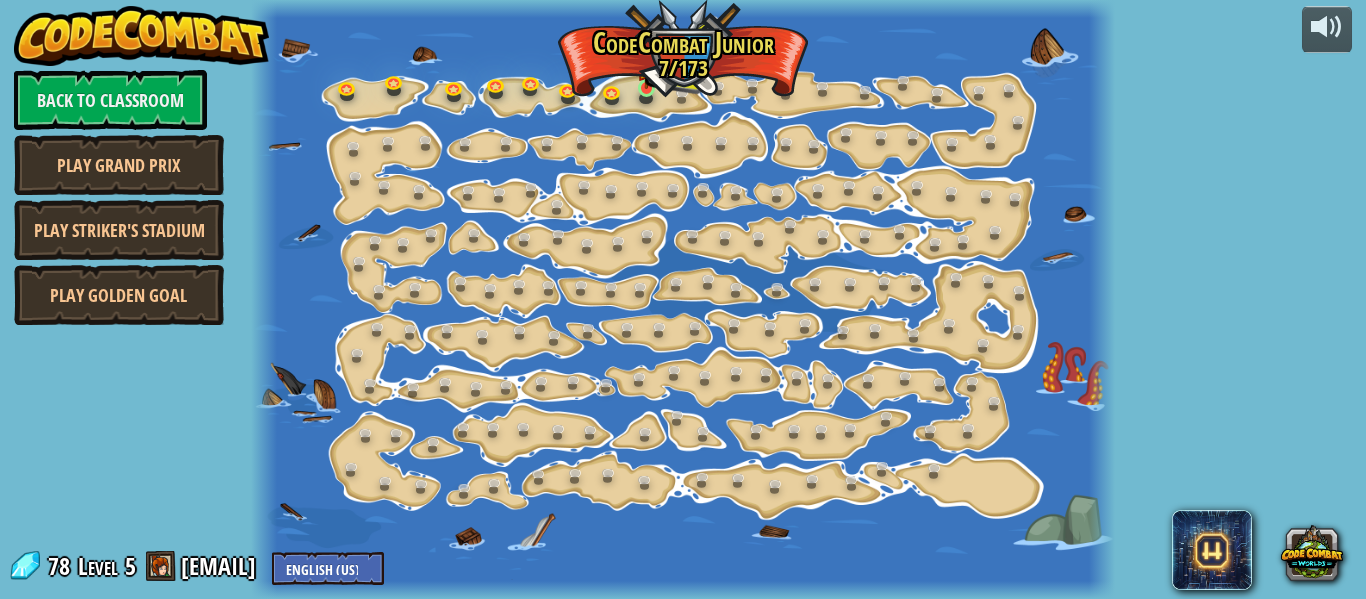 click at bounding box center (646, 68) 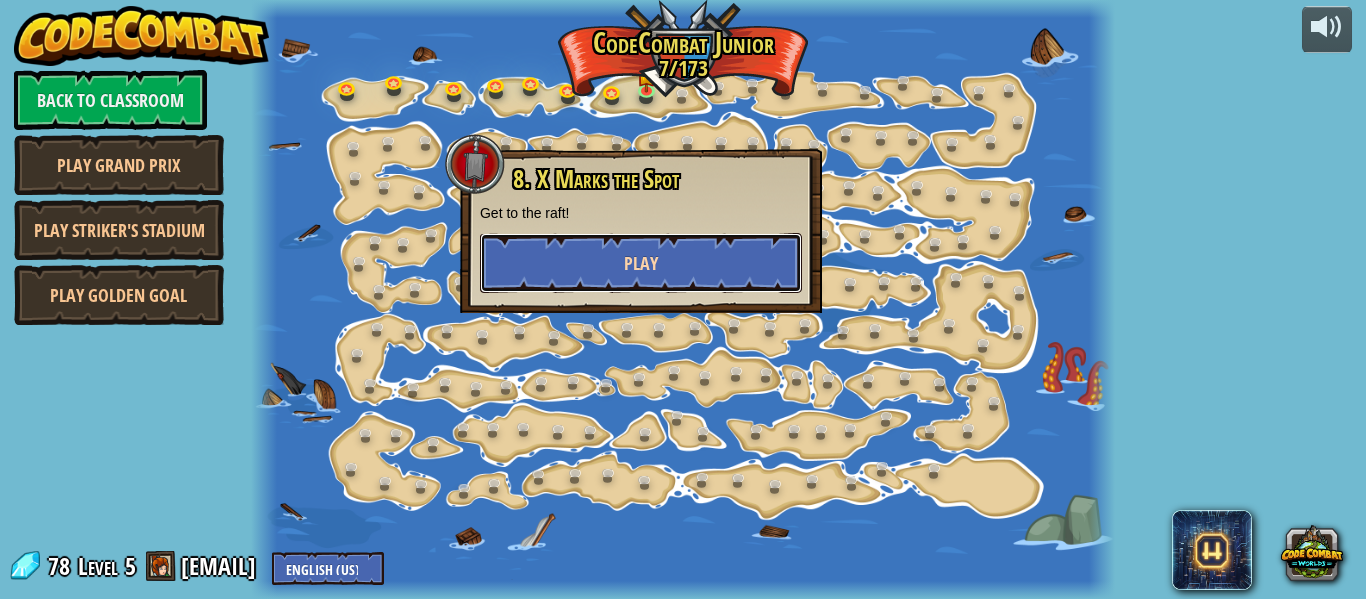 click on "Play" at bounding box center (641, 263) 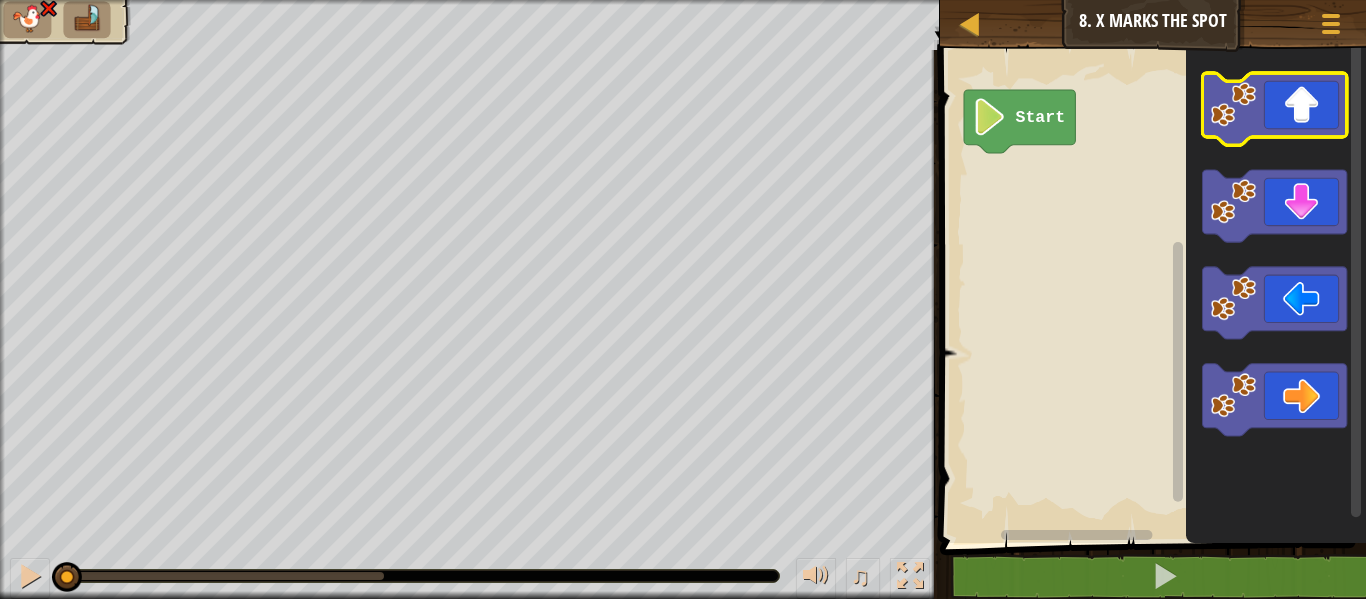 click 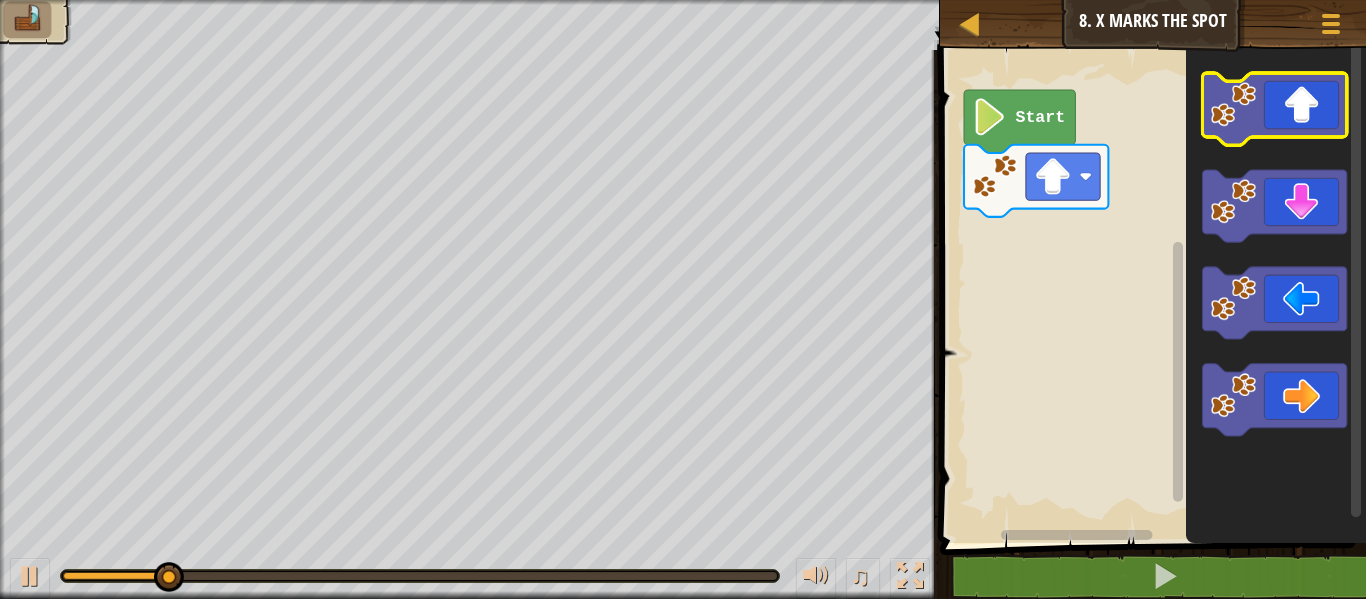 click 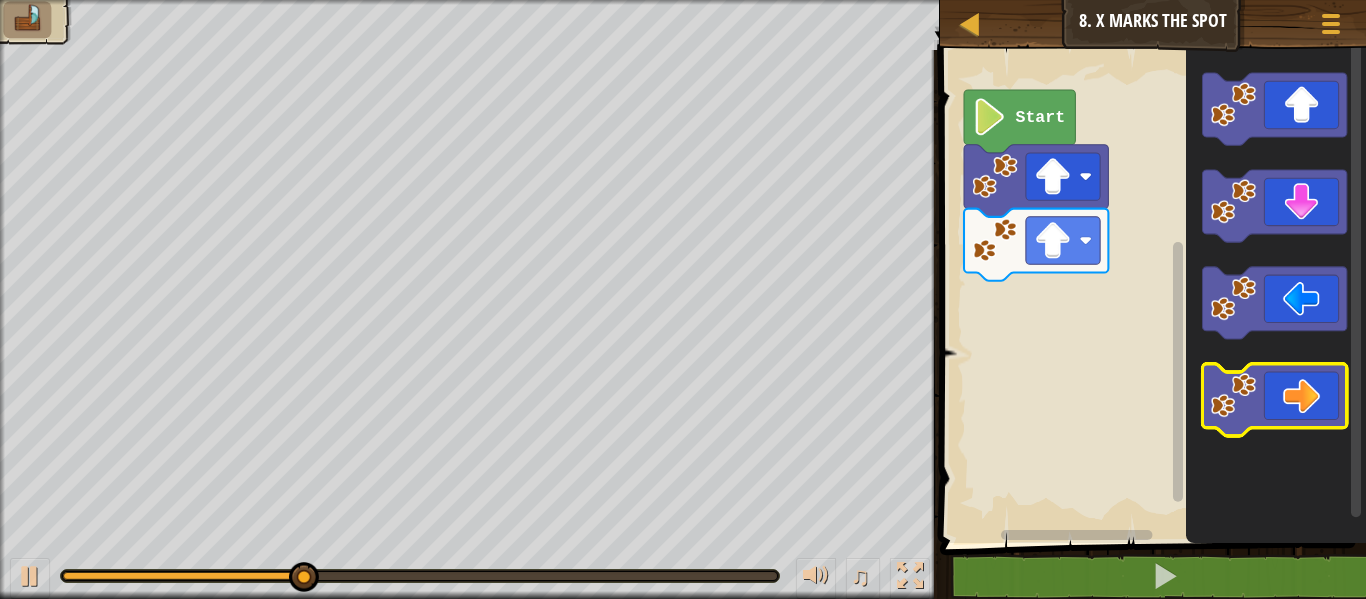 click 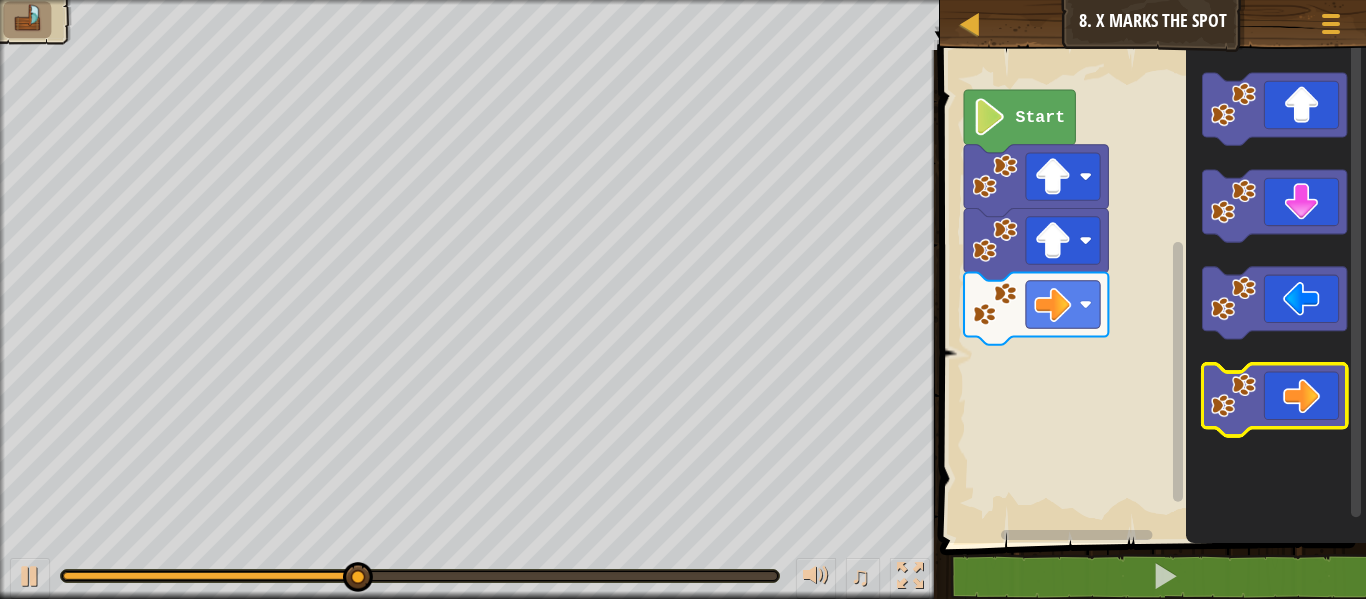 click 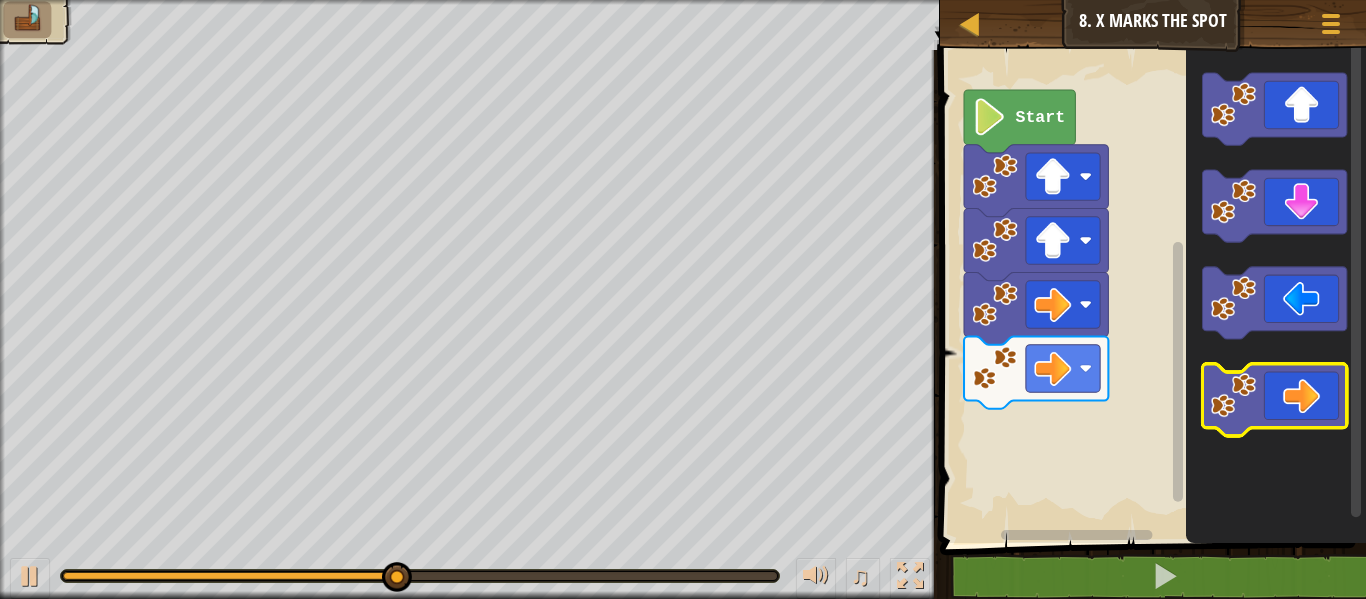 click 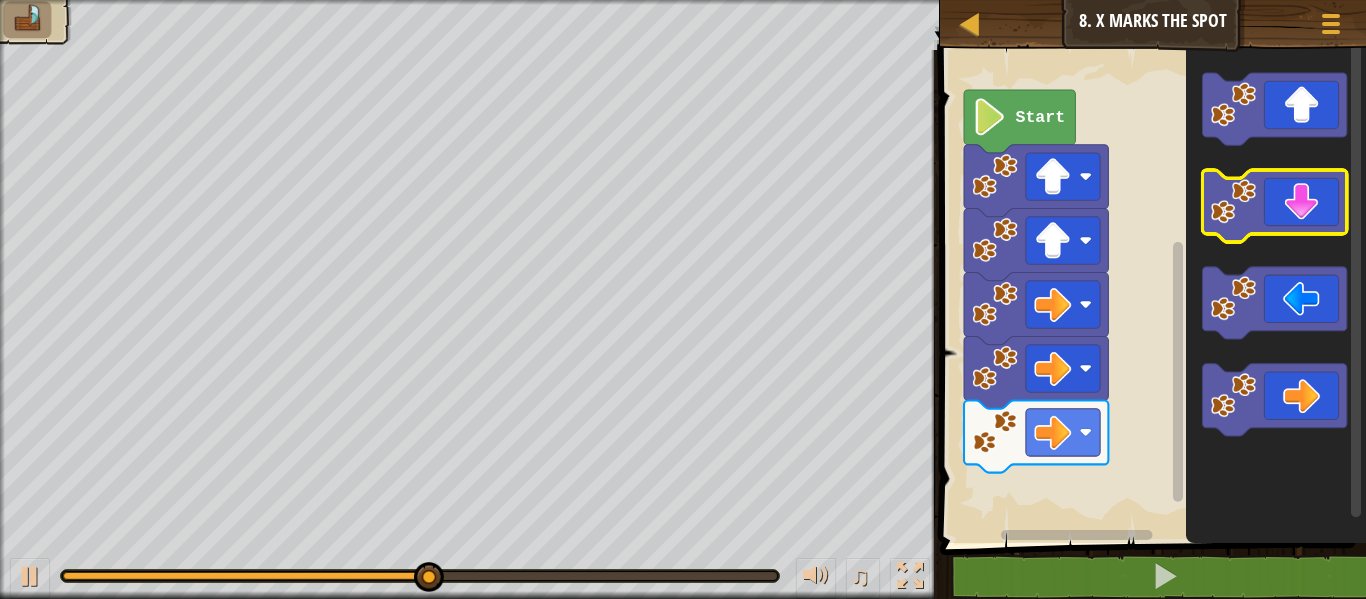 click 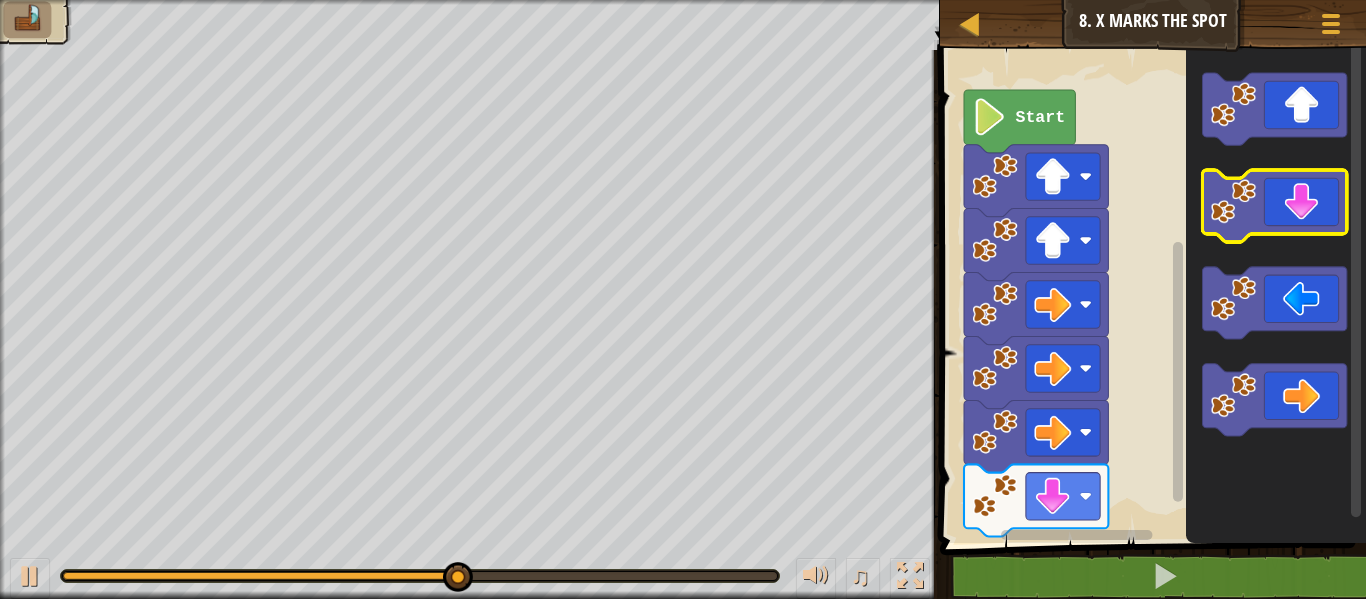 click 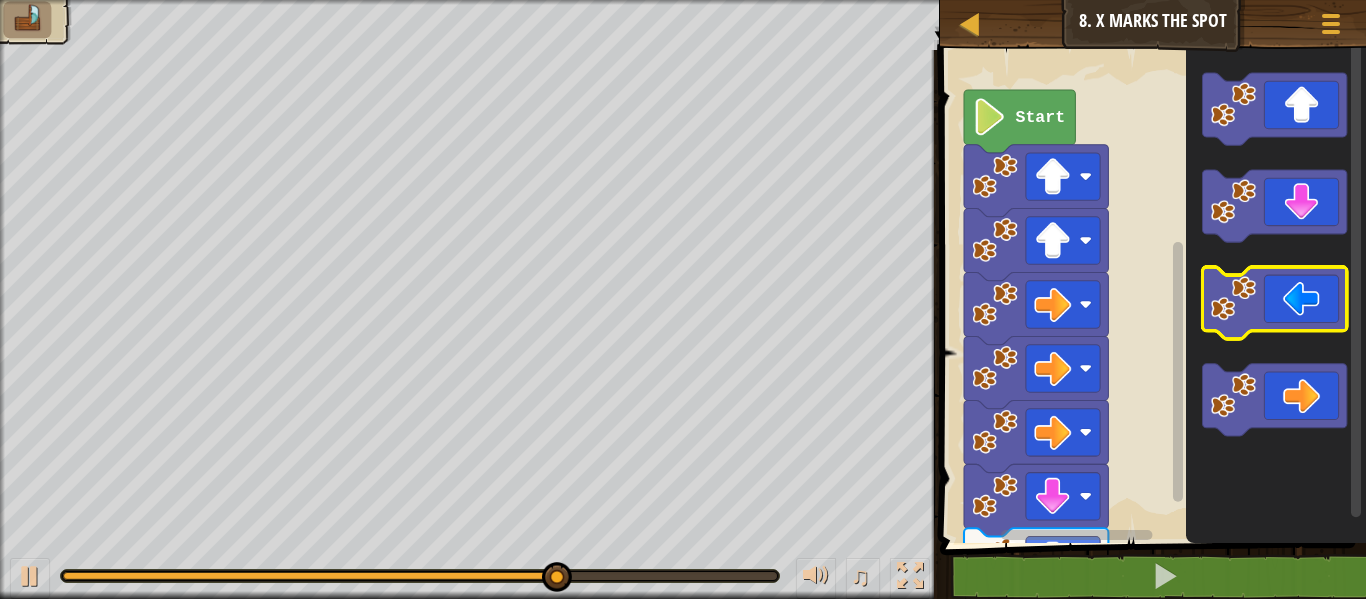 click 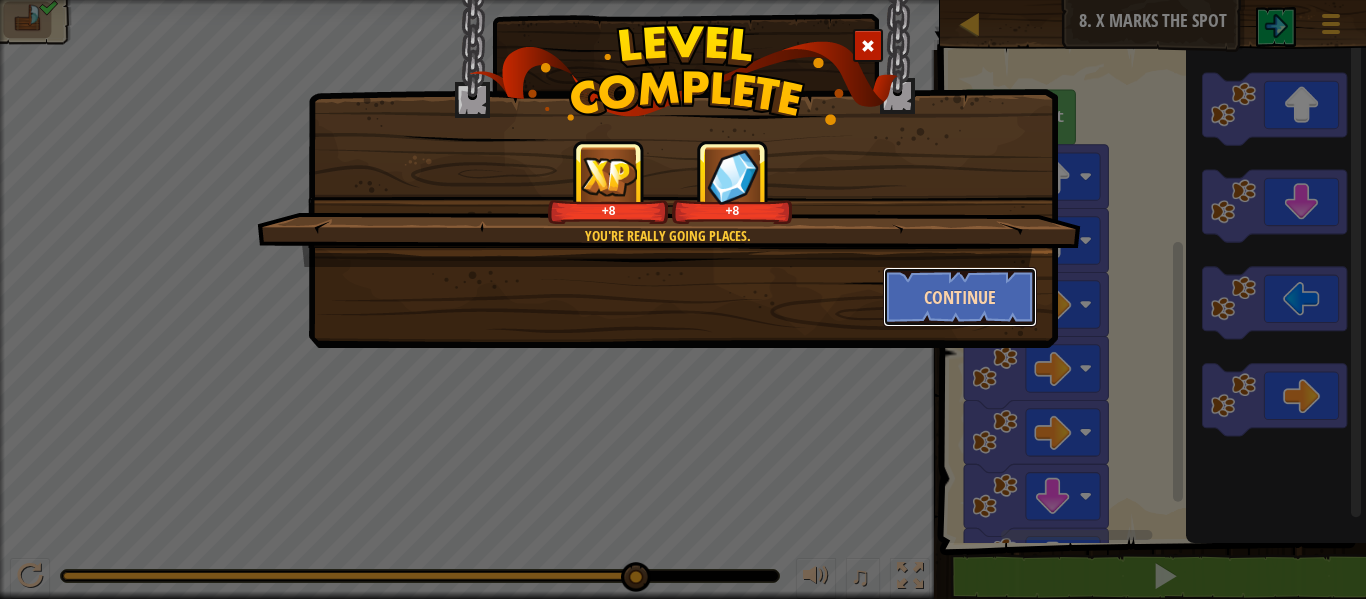 click on "Continue" at bounding box center [960, 297] 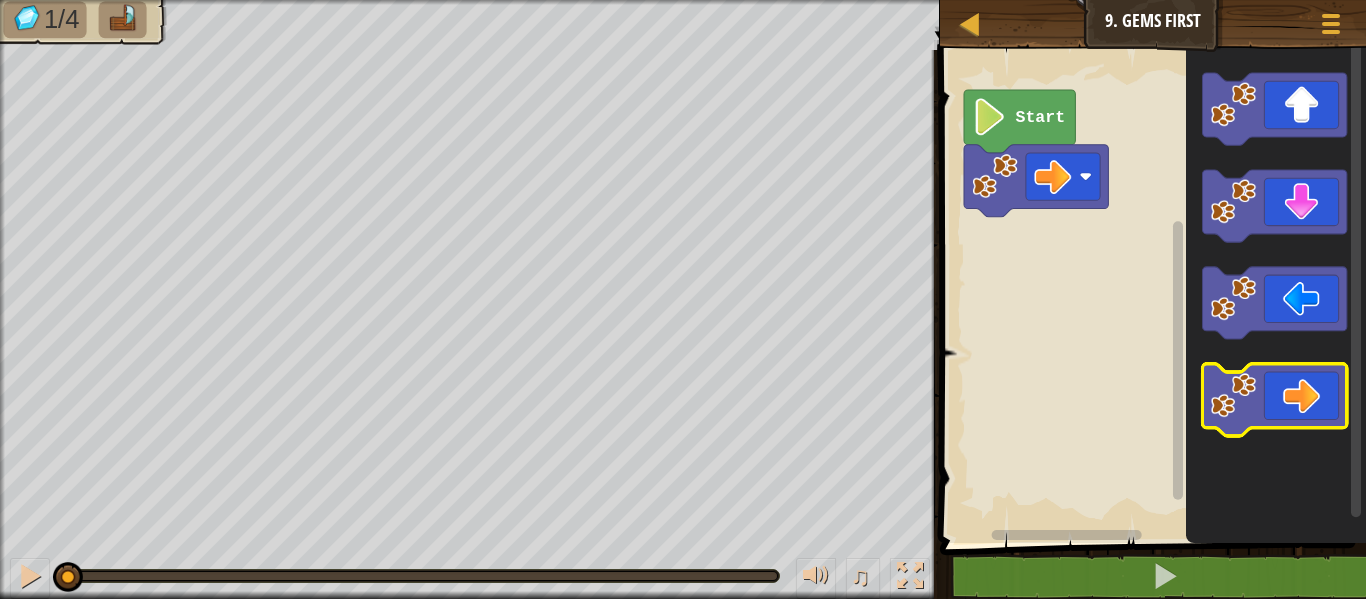click 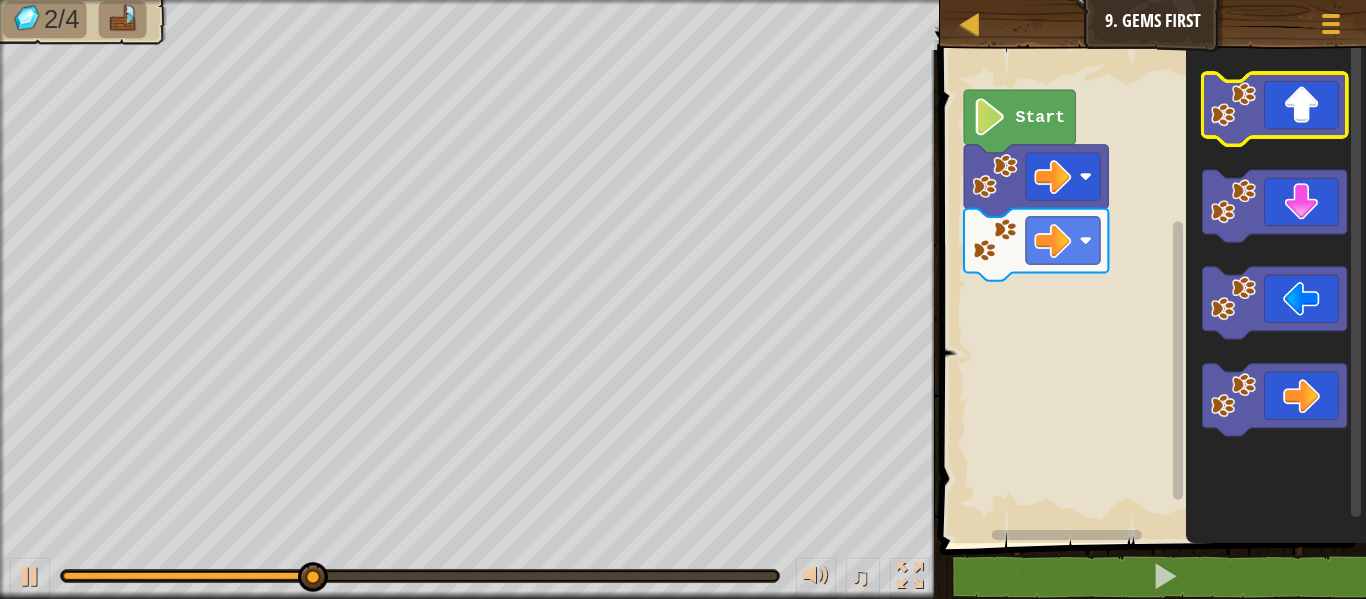 click 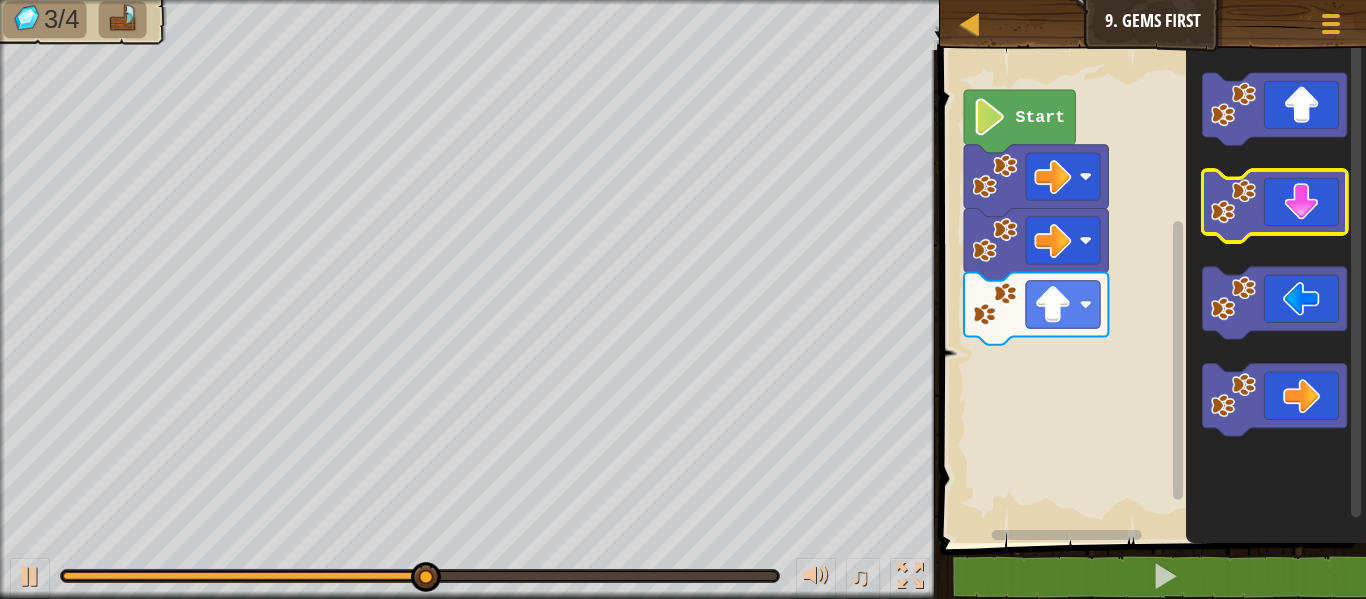 click 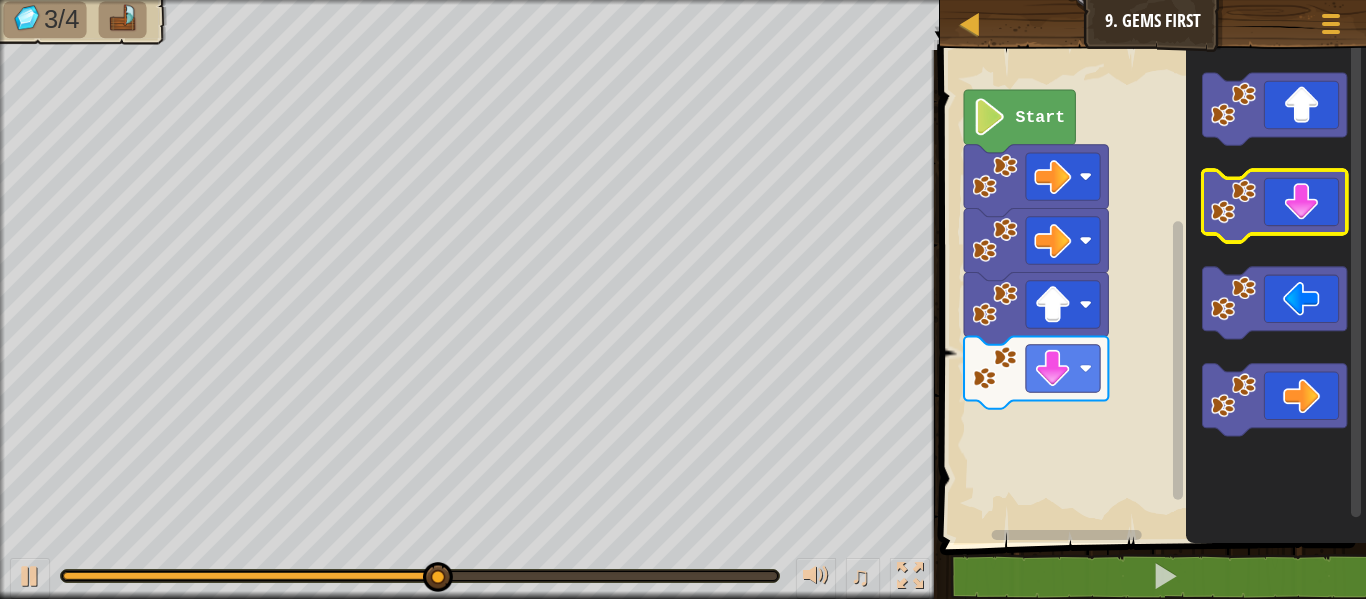 click 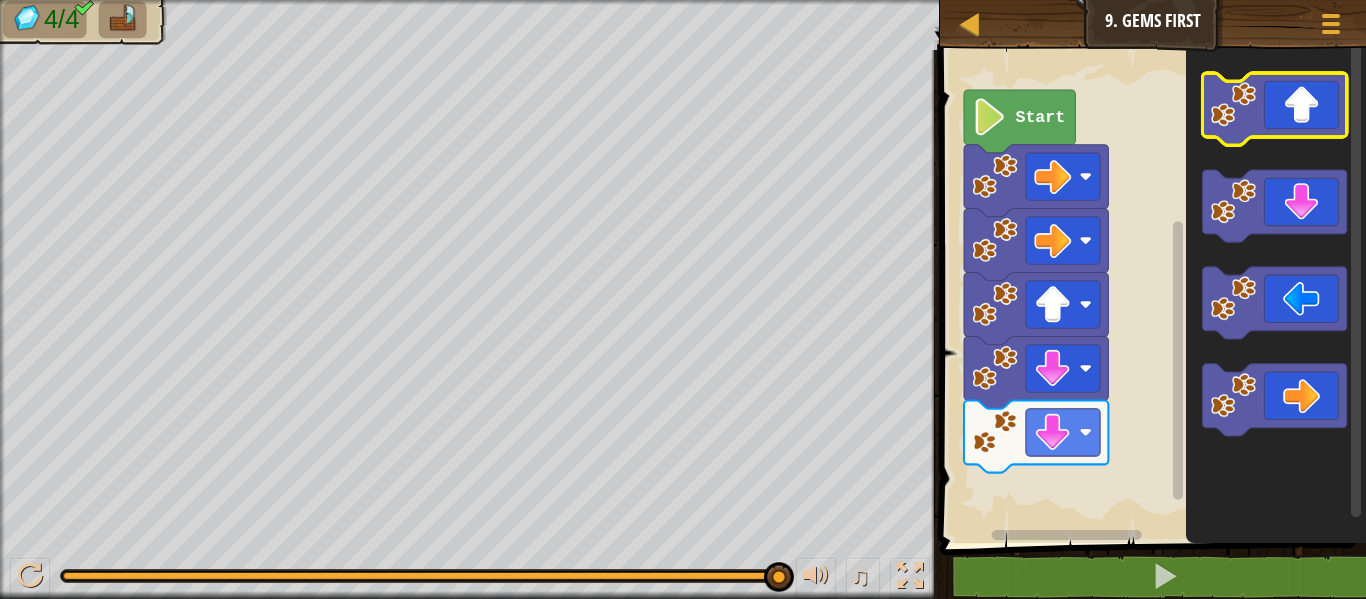 click 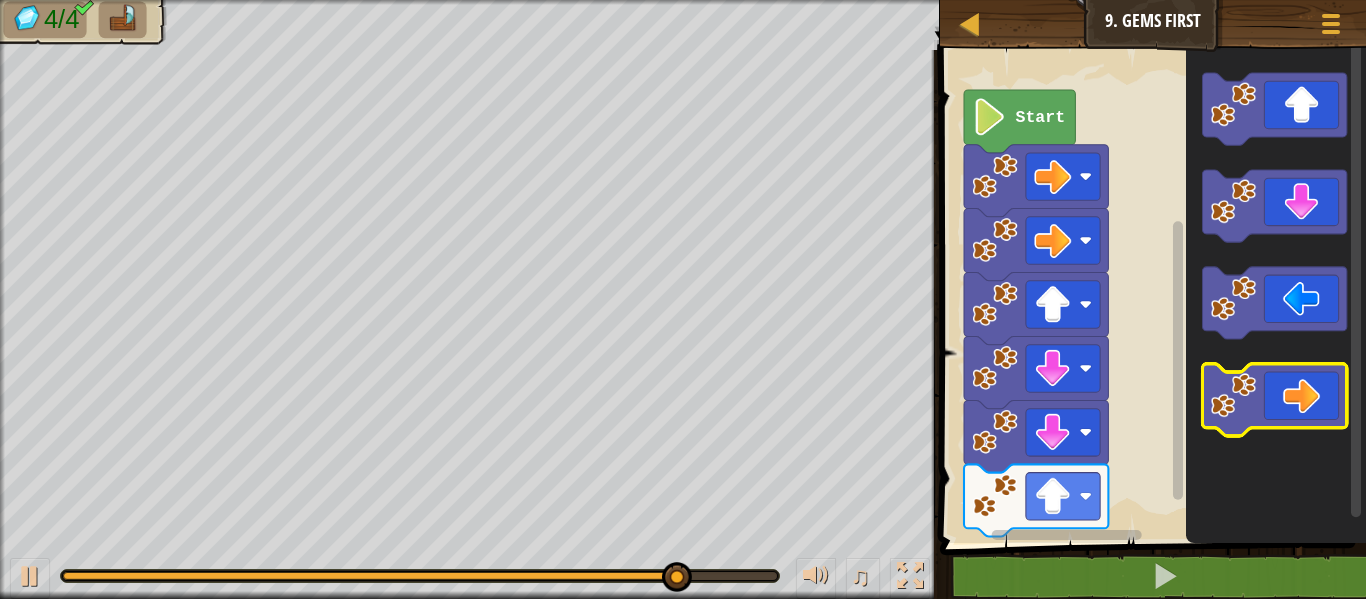 click 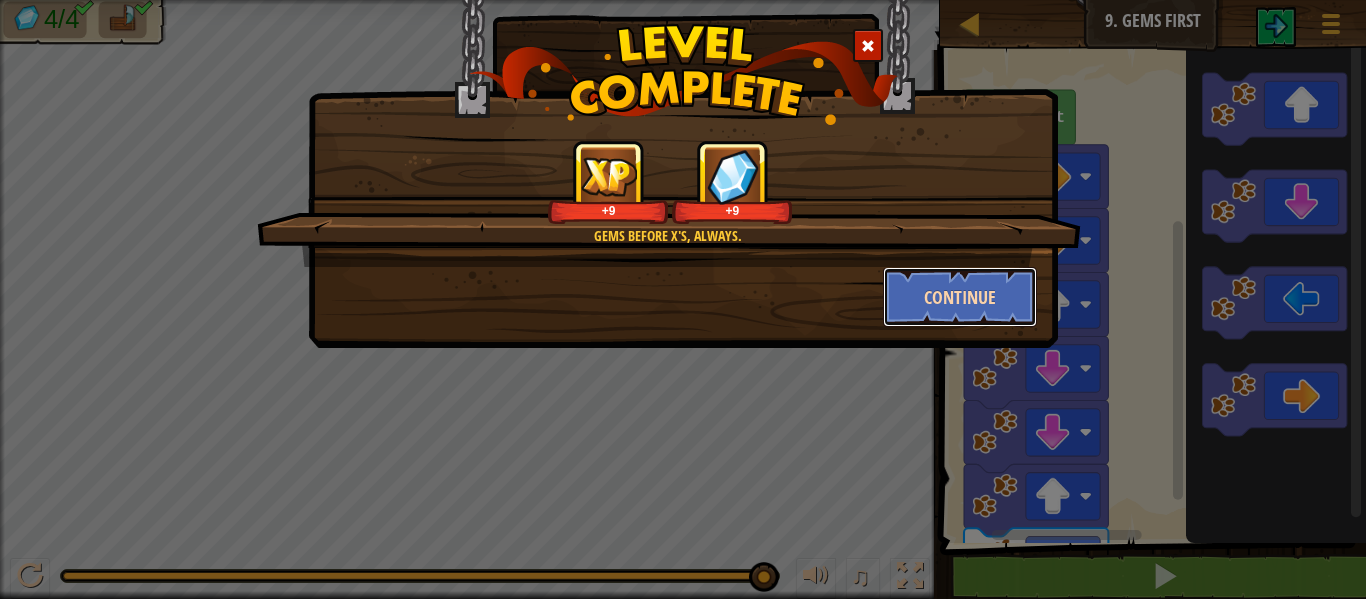 click on "Continue" at bounding box center (960, 297) 